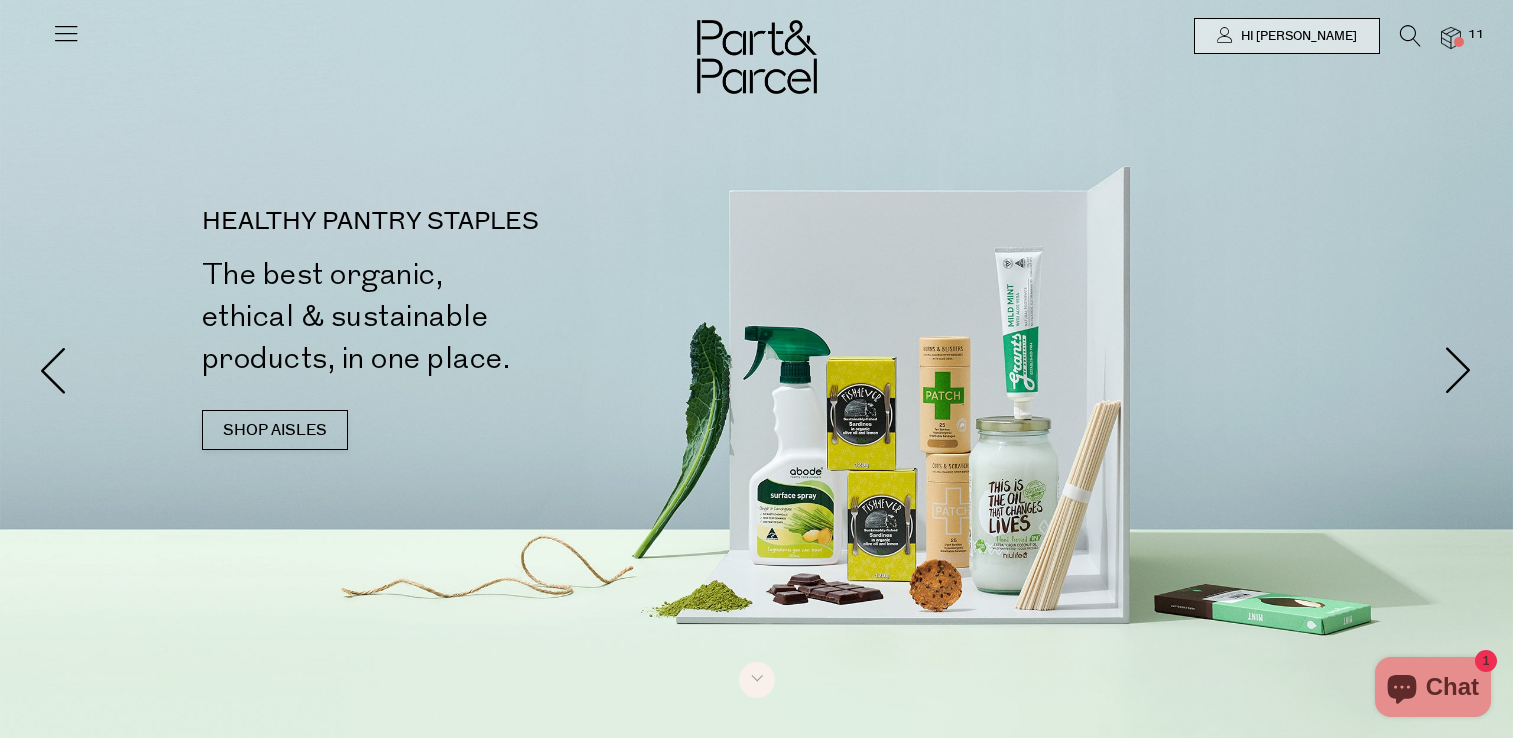 scroll, scrollTop: 0, scrollLeft: 0, axis: both 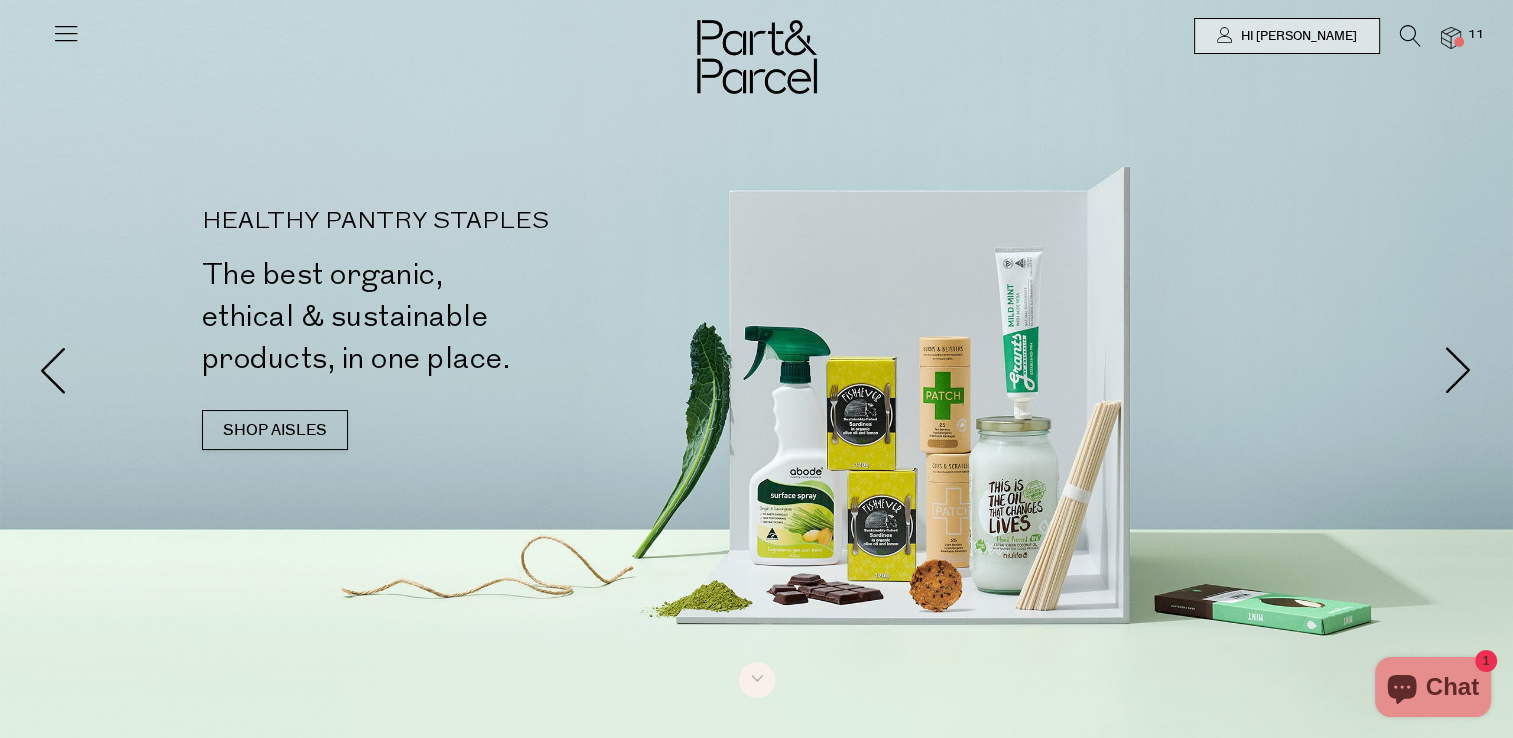 click at bounding box center [1451, 38] 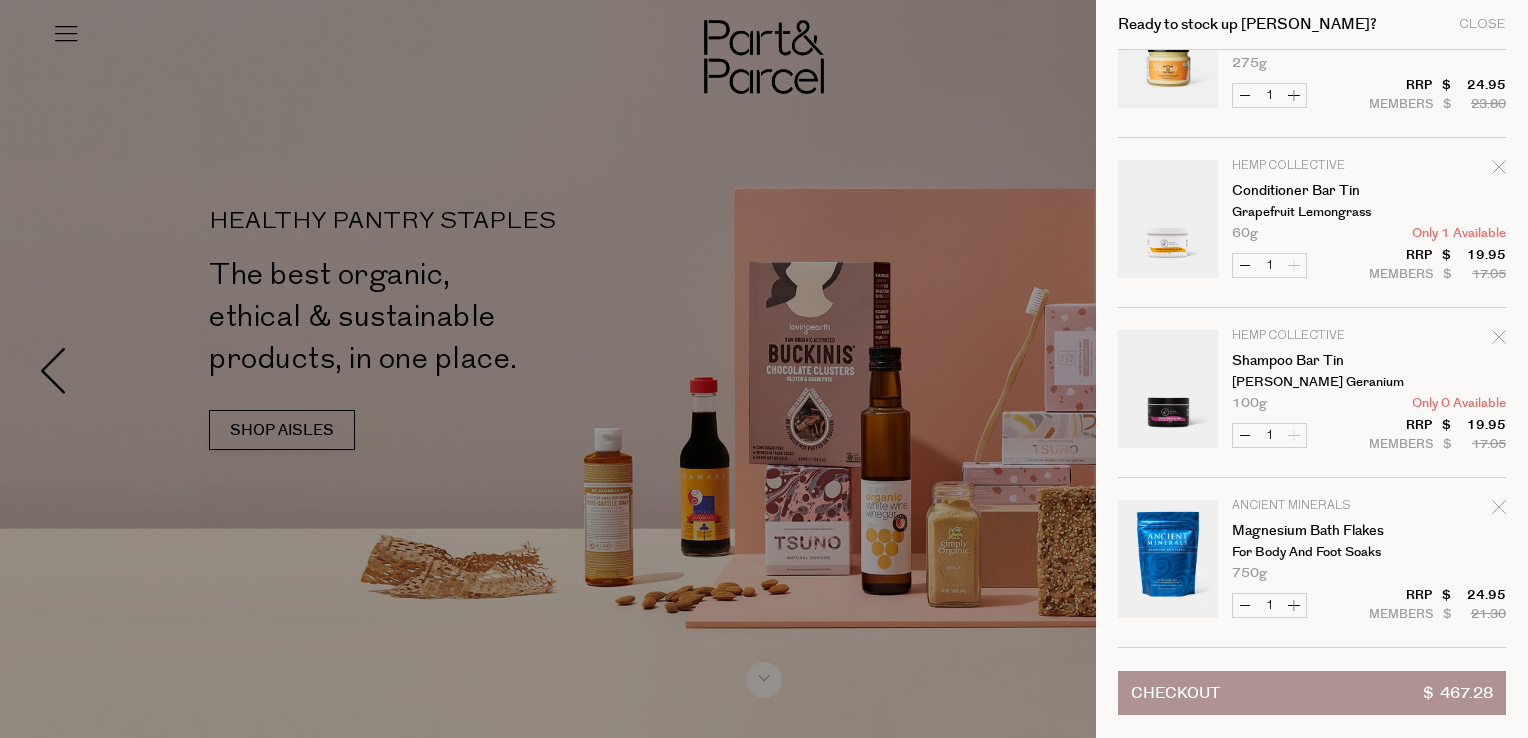 scroll, scrollTop: 252, scrollLeft: 0, axis: vertical 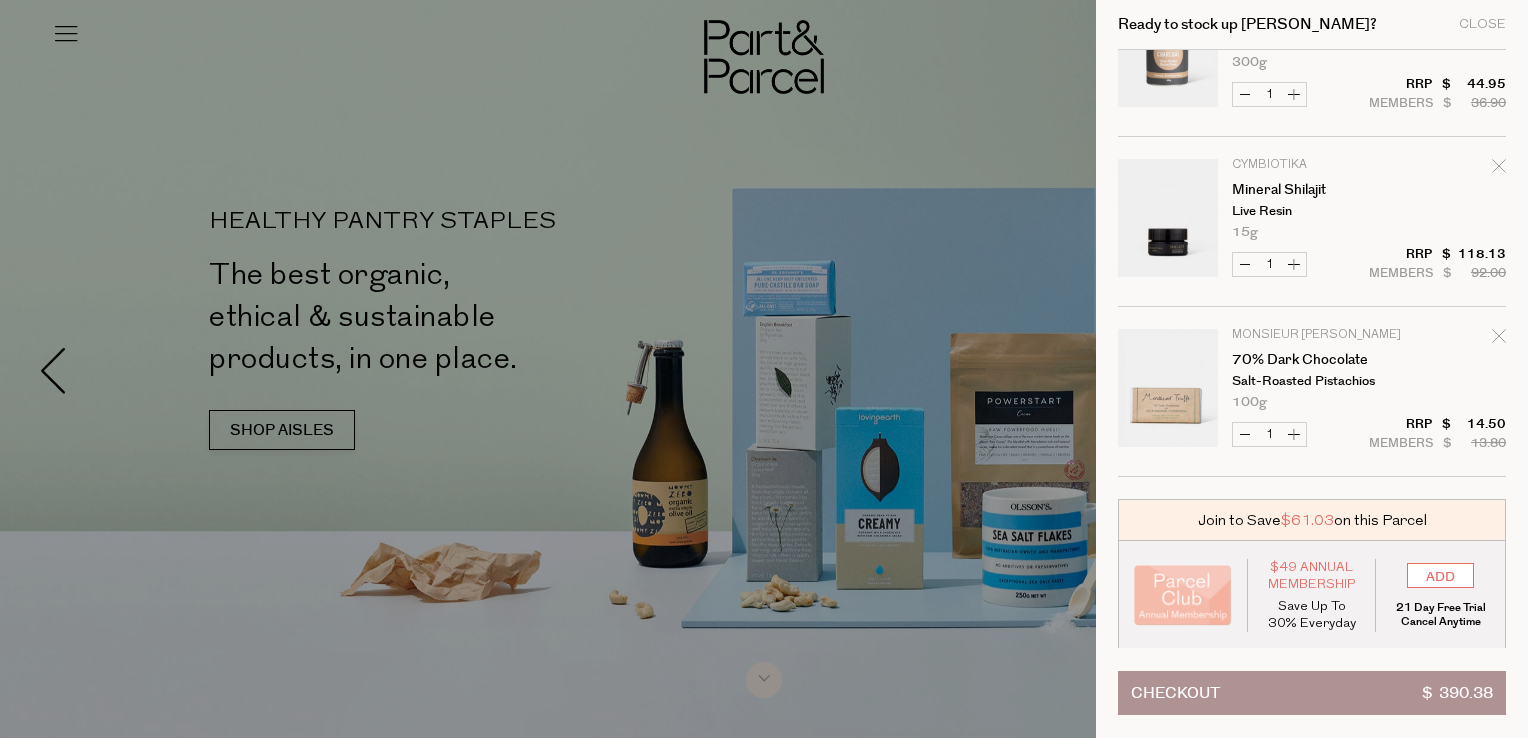 click 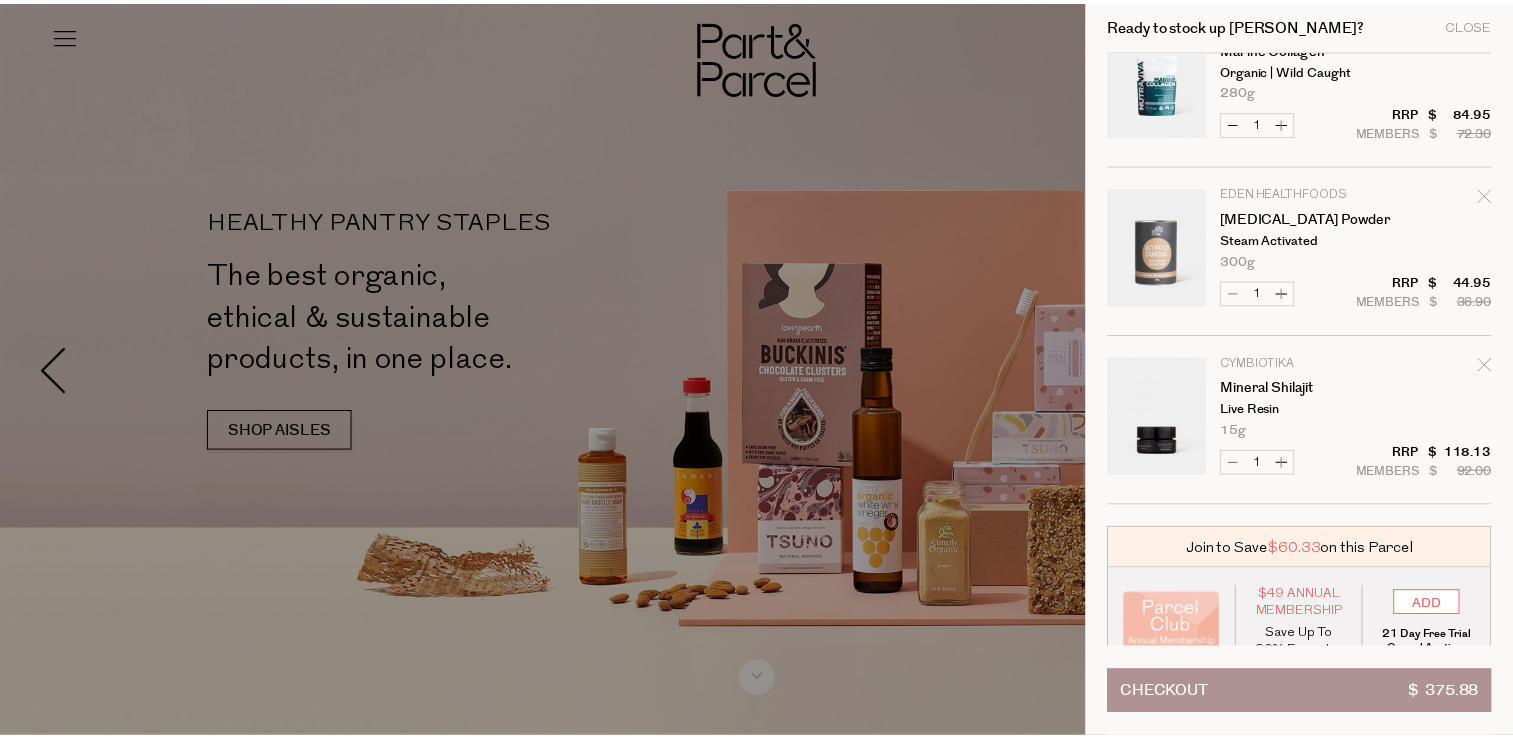 scroll, scrollTop: 763, scrollLeft: 0, axis: vertical 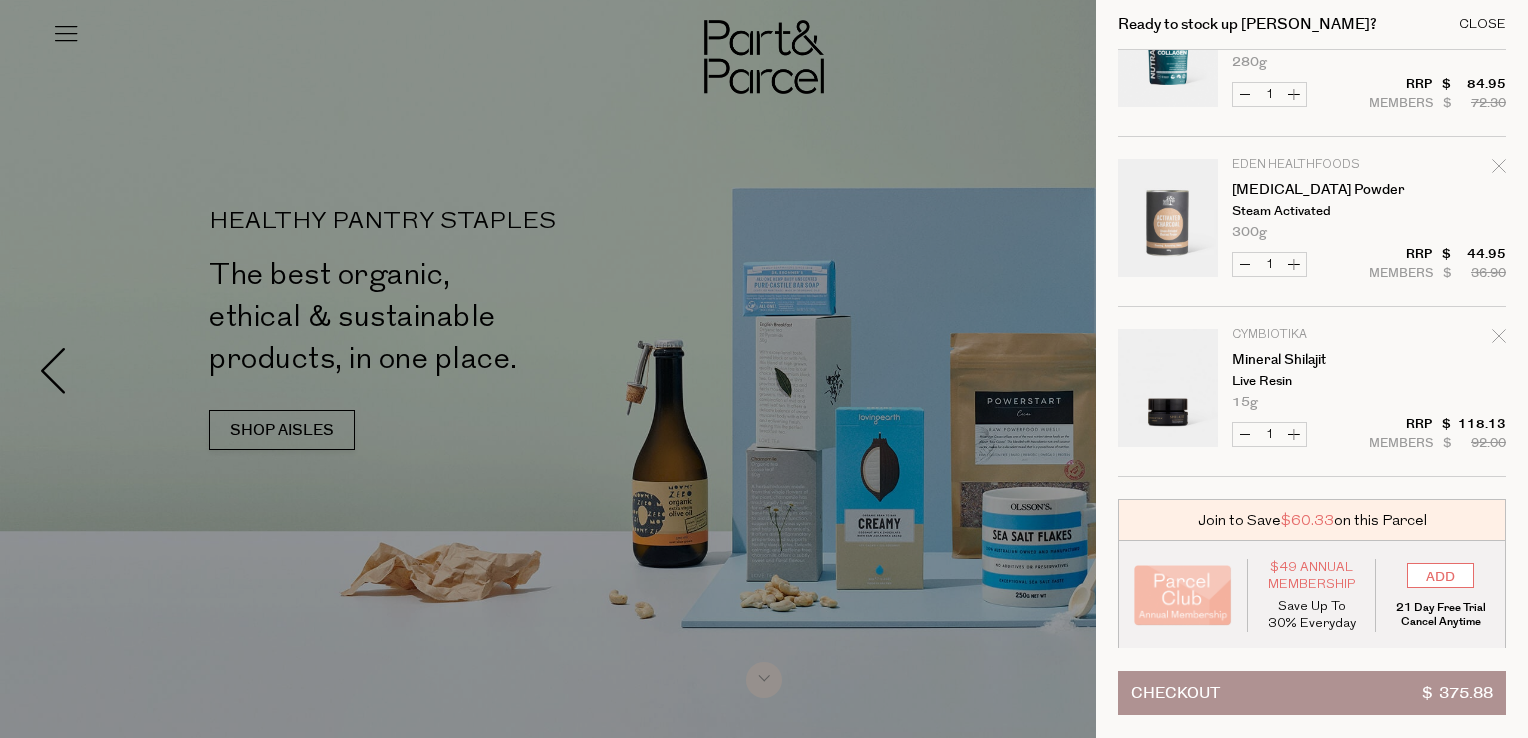 click on "Close" at bounding box center [1482, 24] 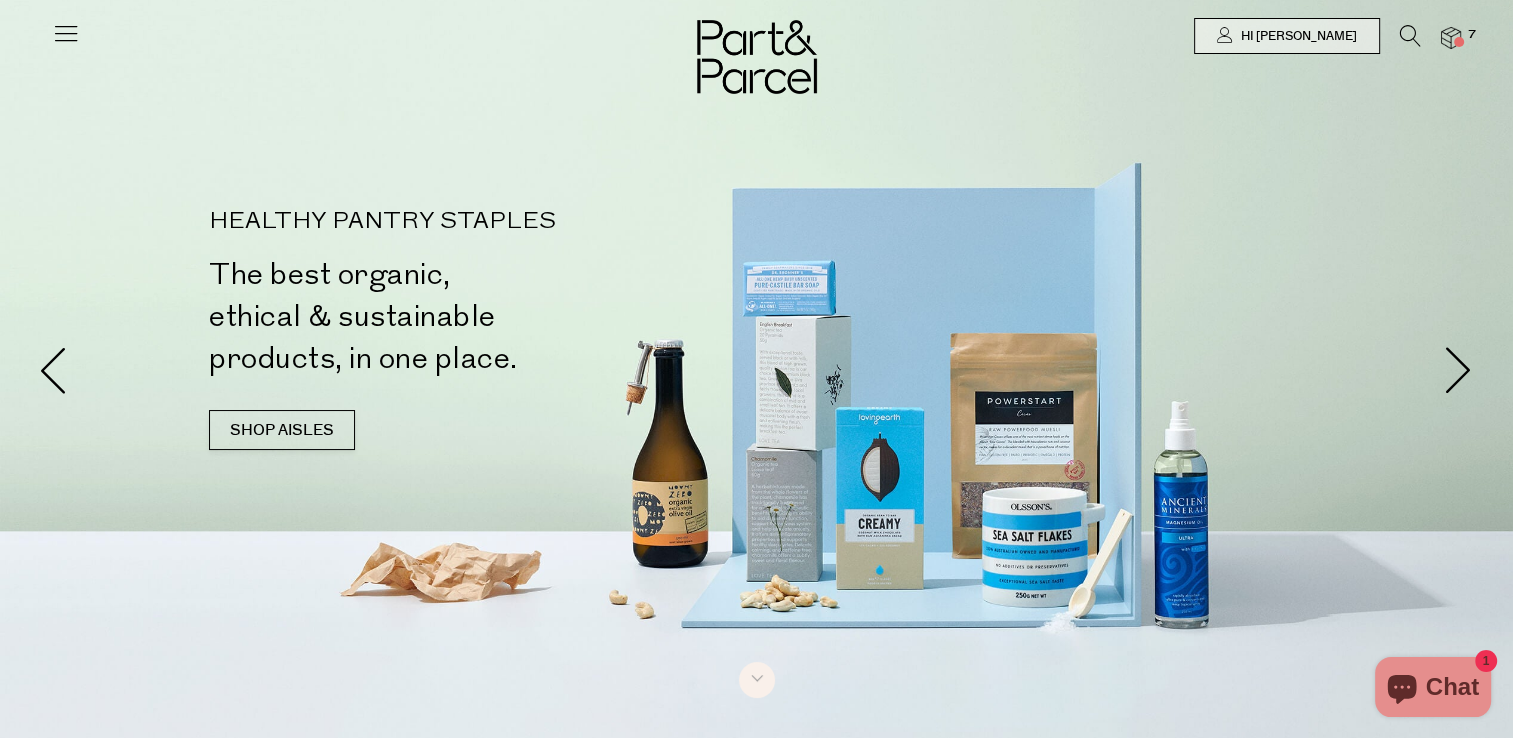click at bounding box center [66, 33] 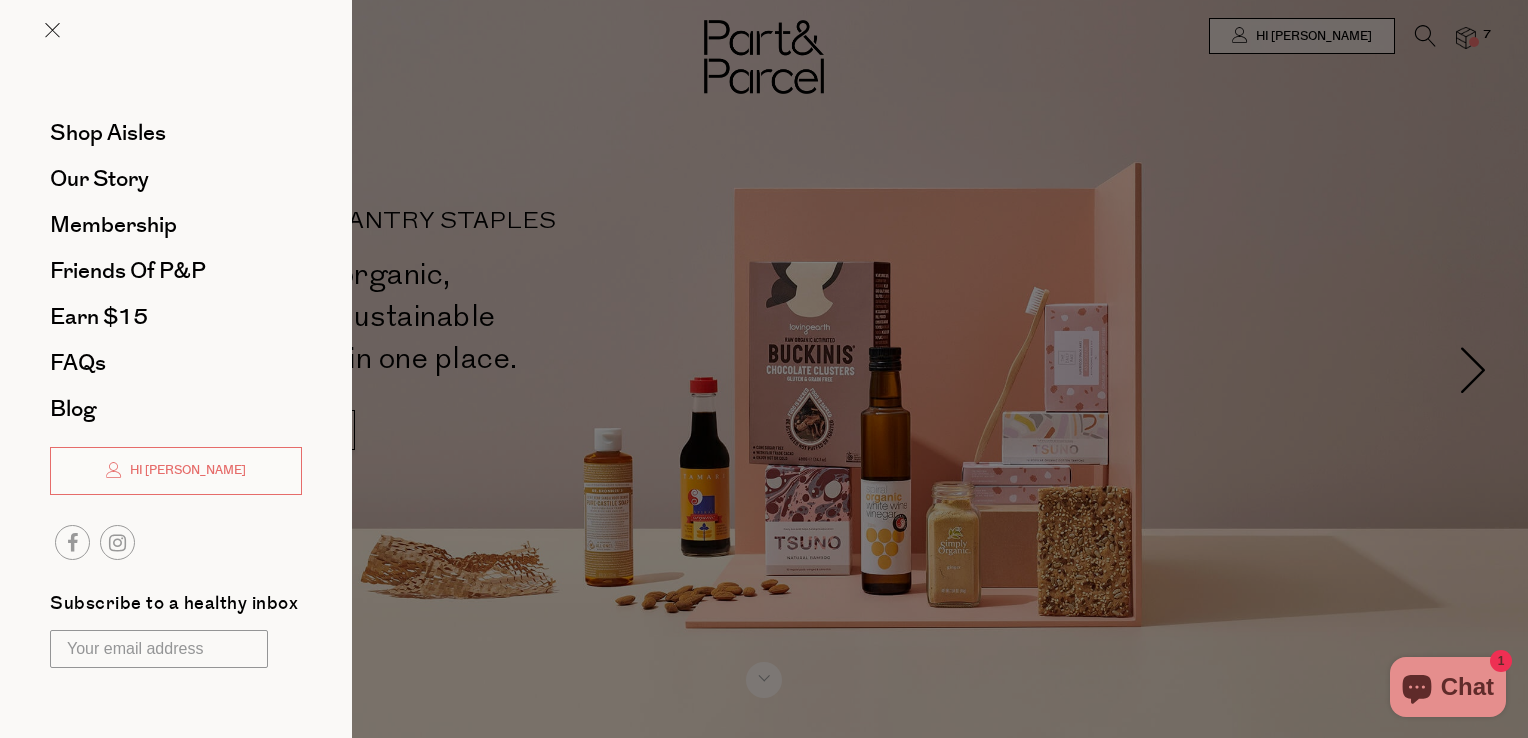 click at bounding box center (764, 369) 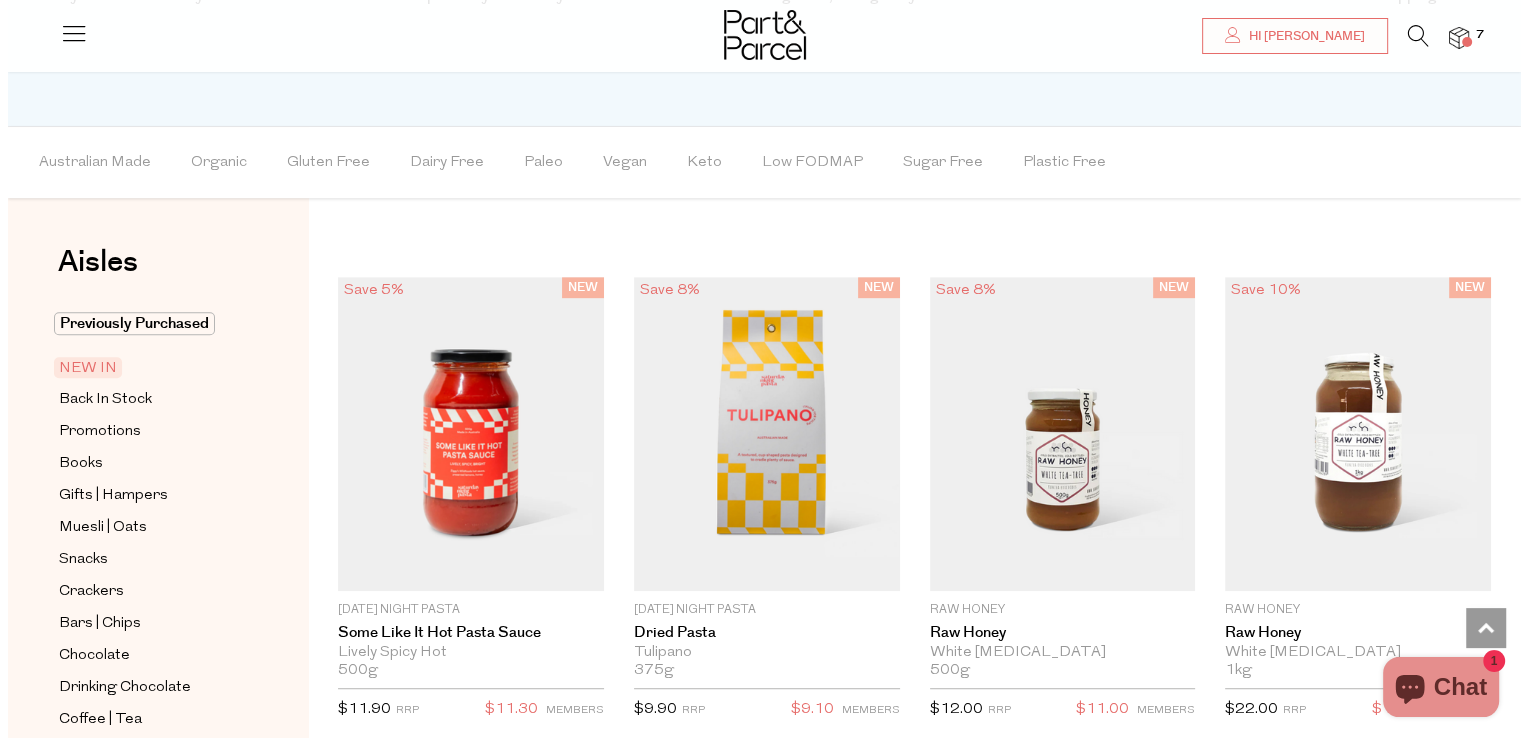 scroll, scrollTop: 1287, scrollLeft: 0, axis: vertical 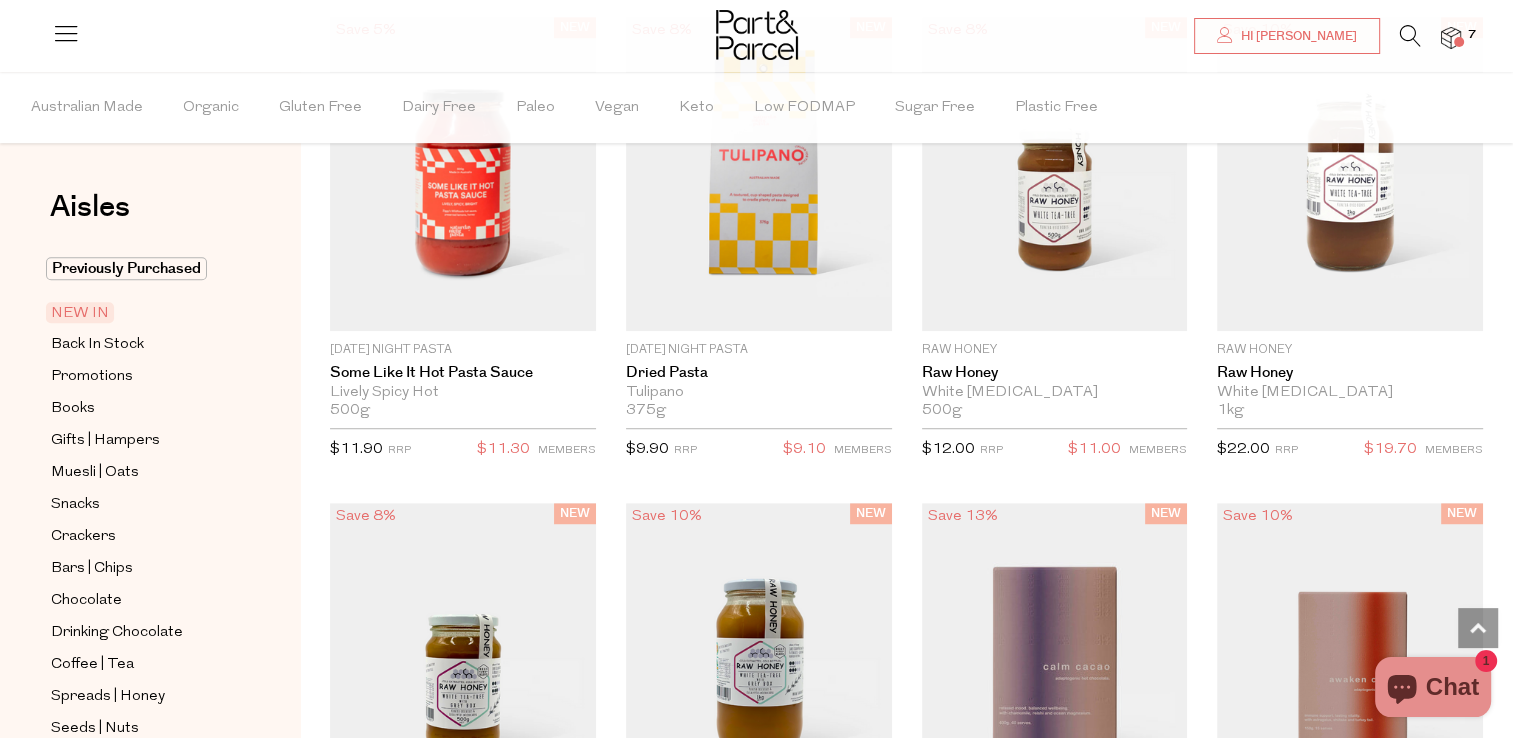 click at bounding box center [1410, 36] 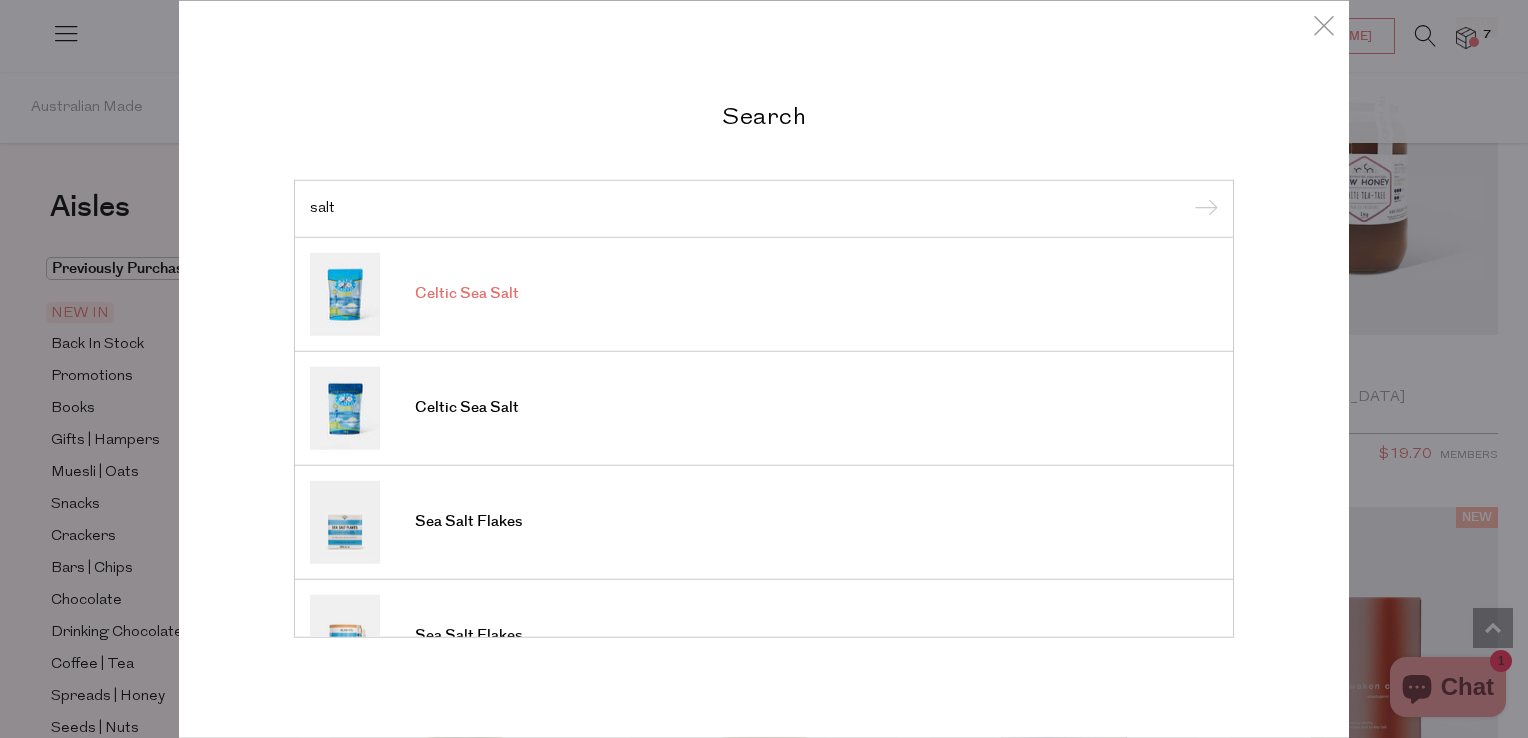 type on "salt" 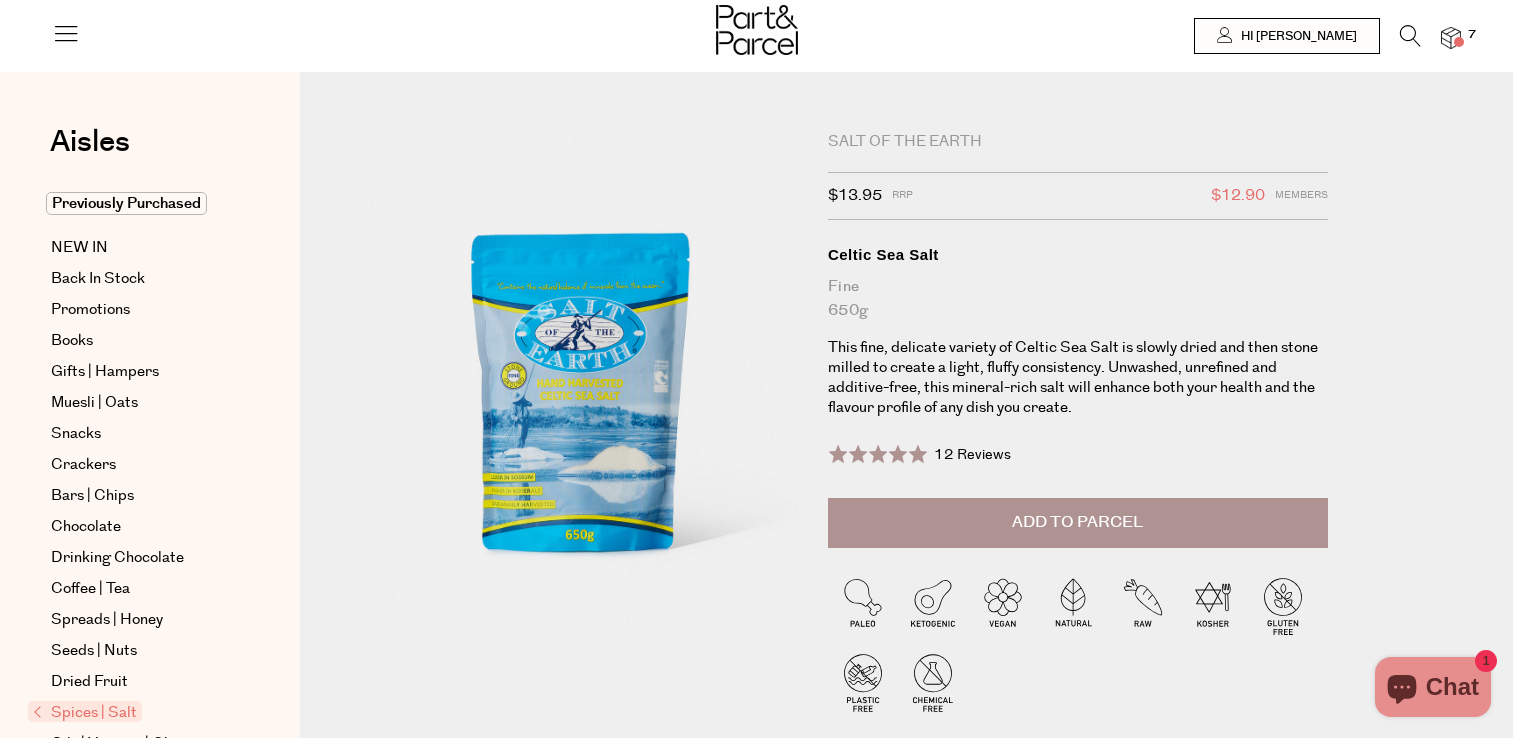 scroll, scrollTop: 0, scrollLeft: 0, axis: both 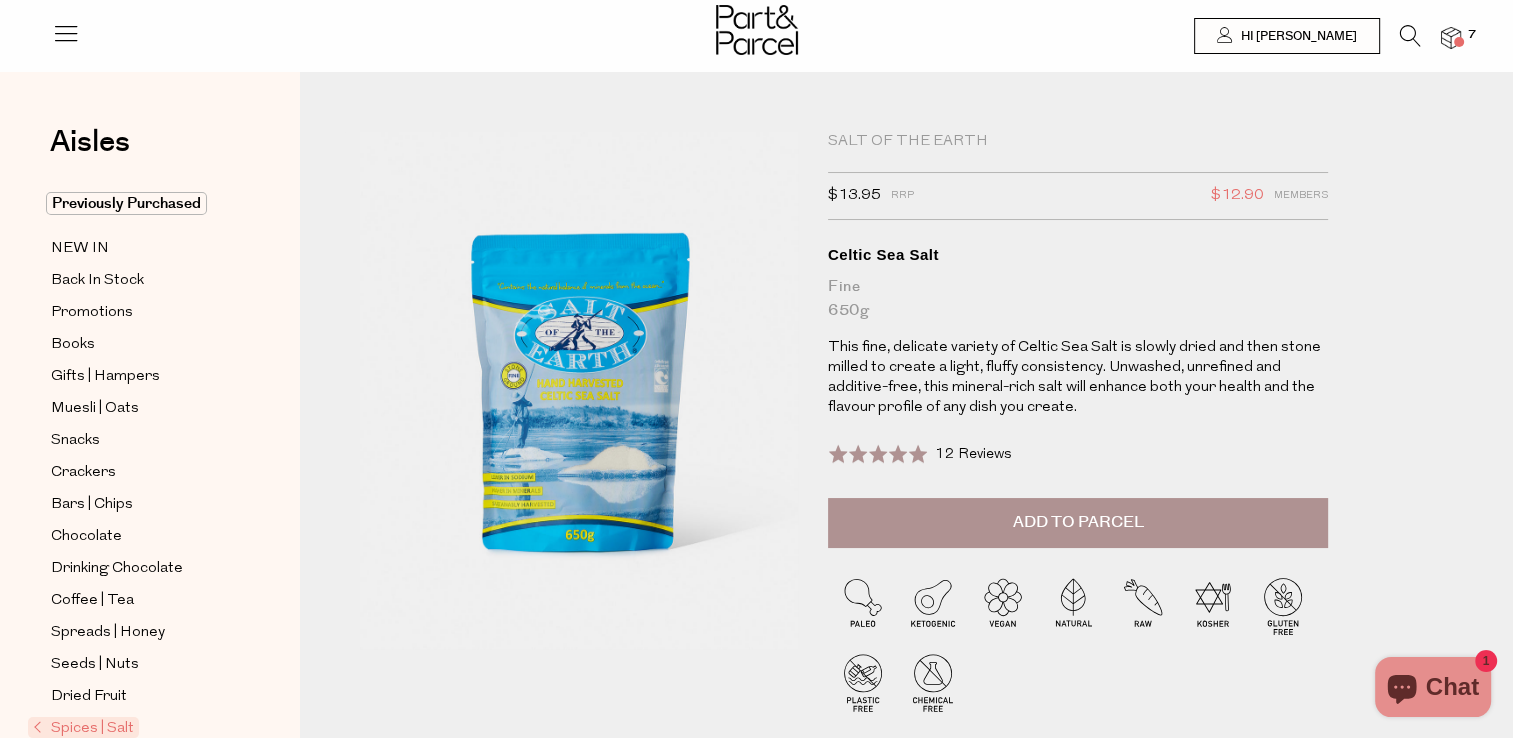 click on "Add to Parcel" at bounding box center [1077, 522] 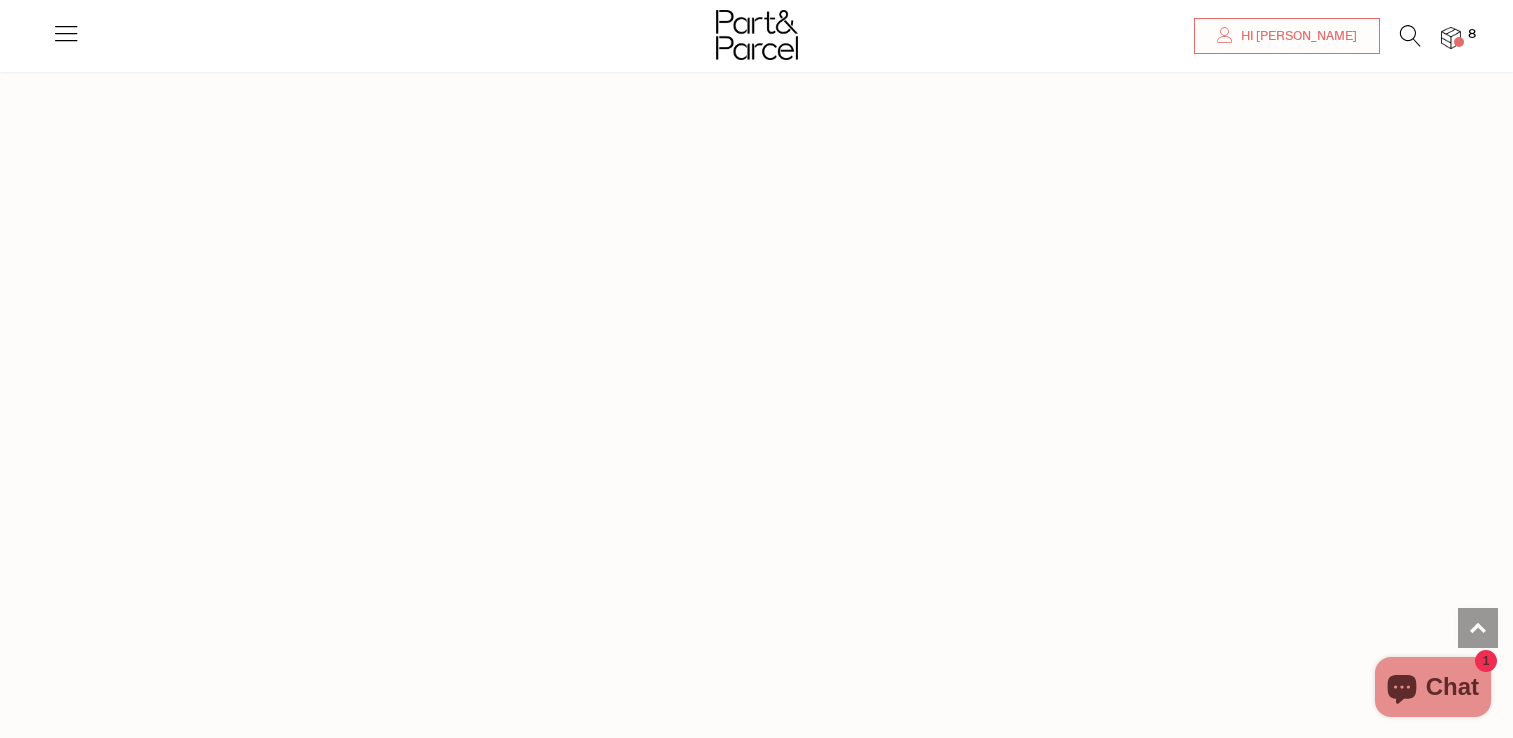 scroll, scrollTop: 1287, scrollLeft: 0, axis: vertical 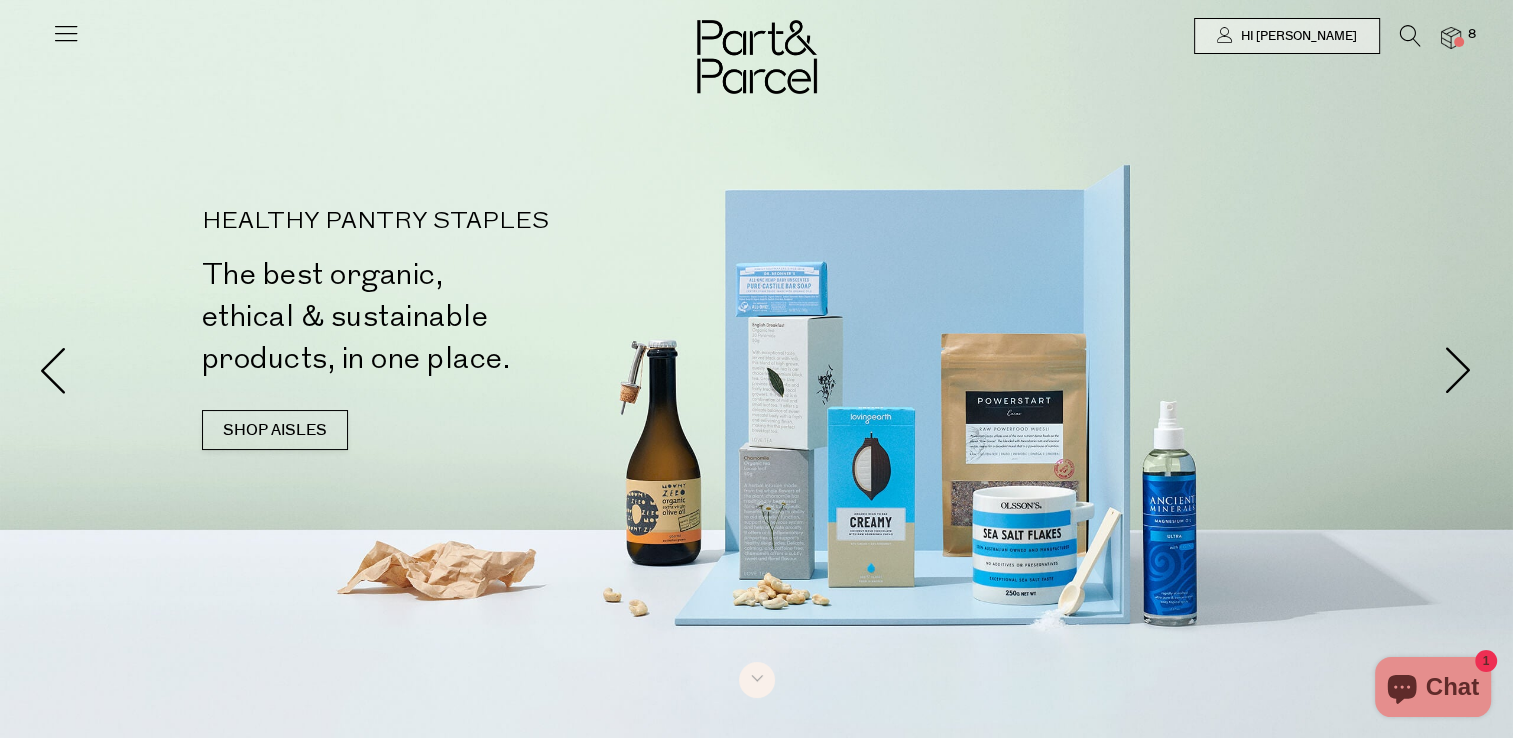 click at bounding box center (1410, 36) 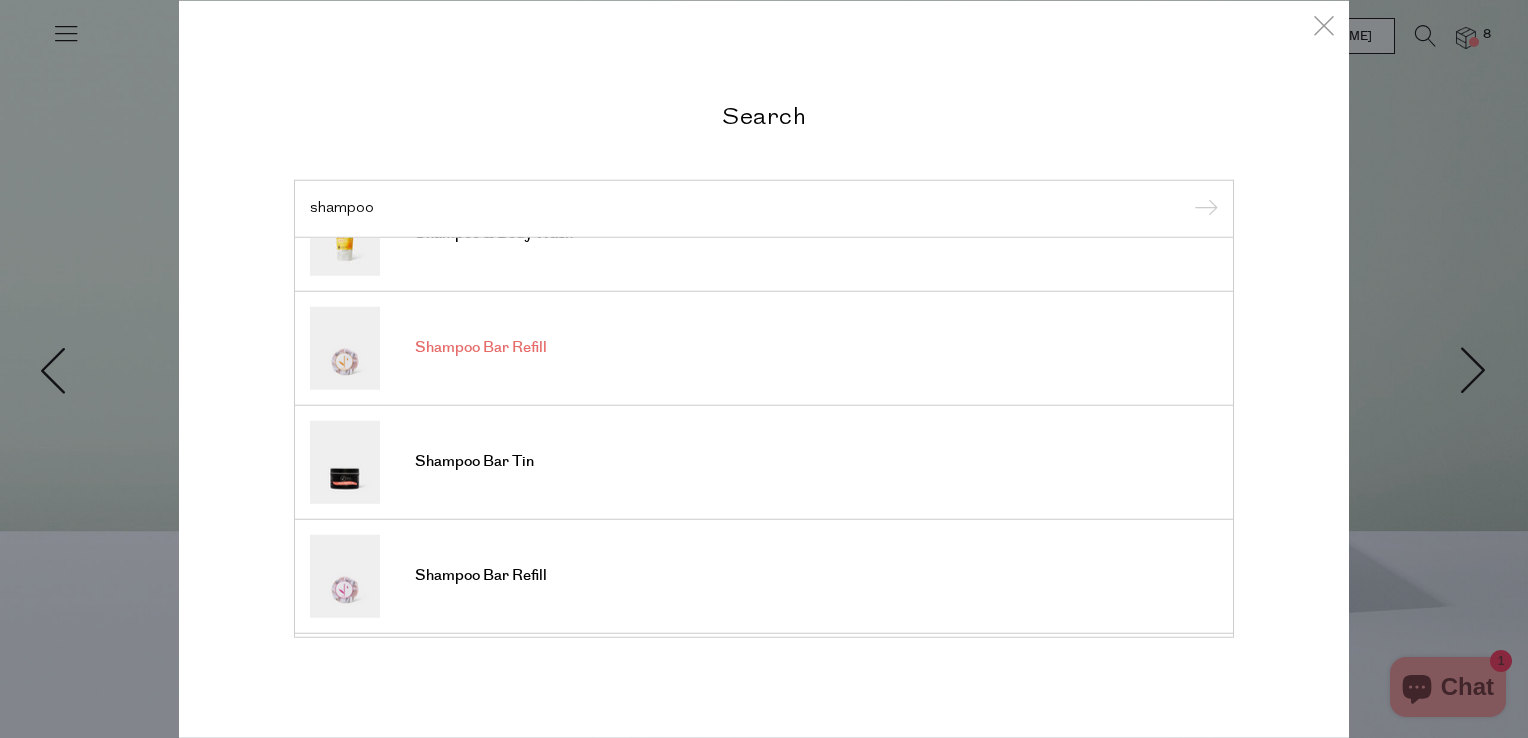 scroll, scrollTop: 58, scrollLeft: 0, axis: vertical 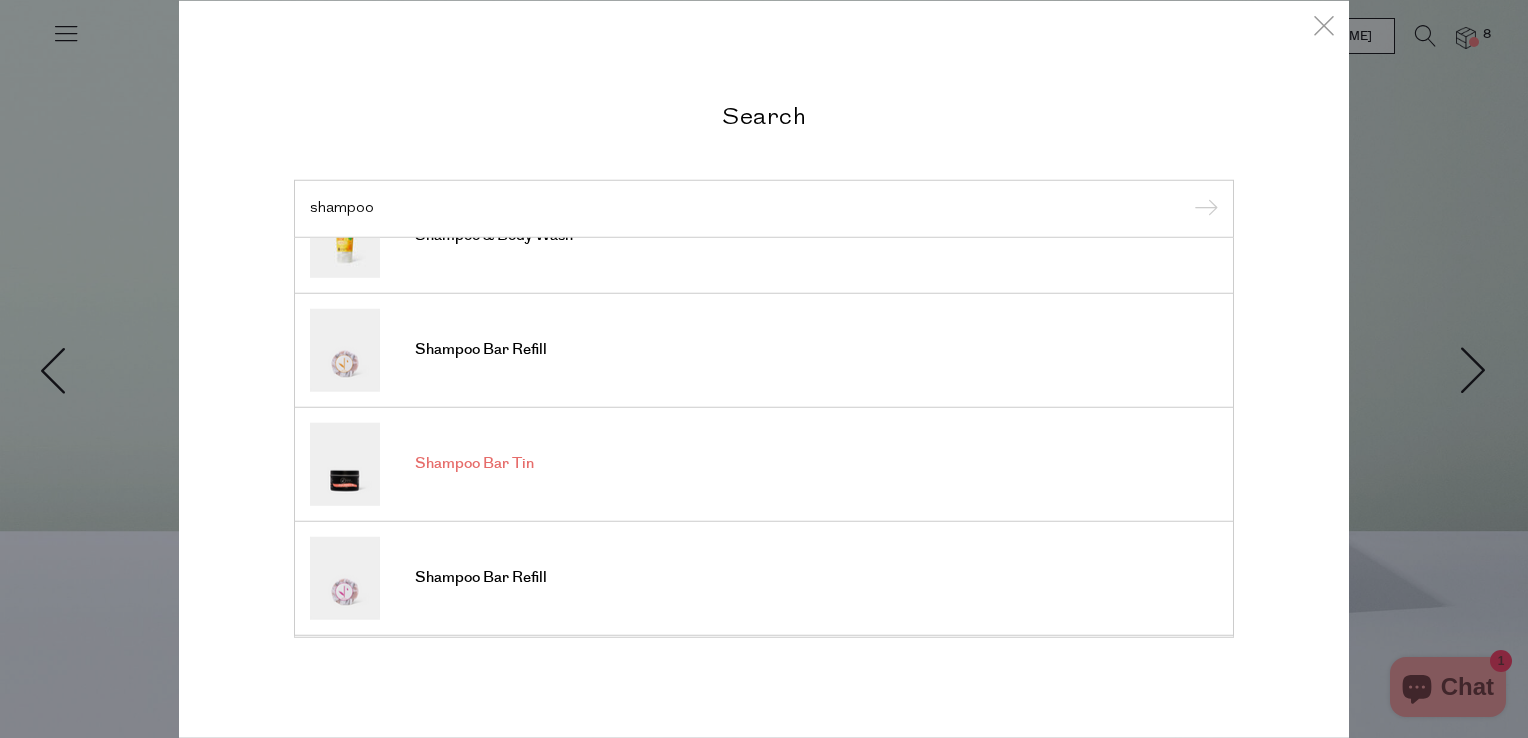 type on "shampoo" 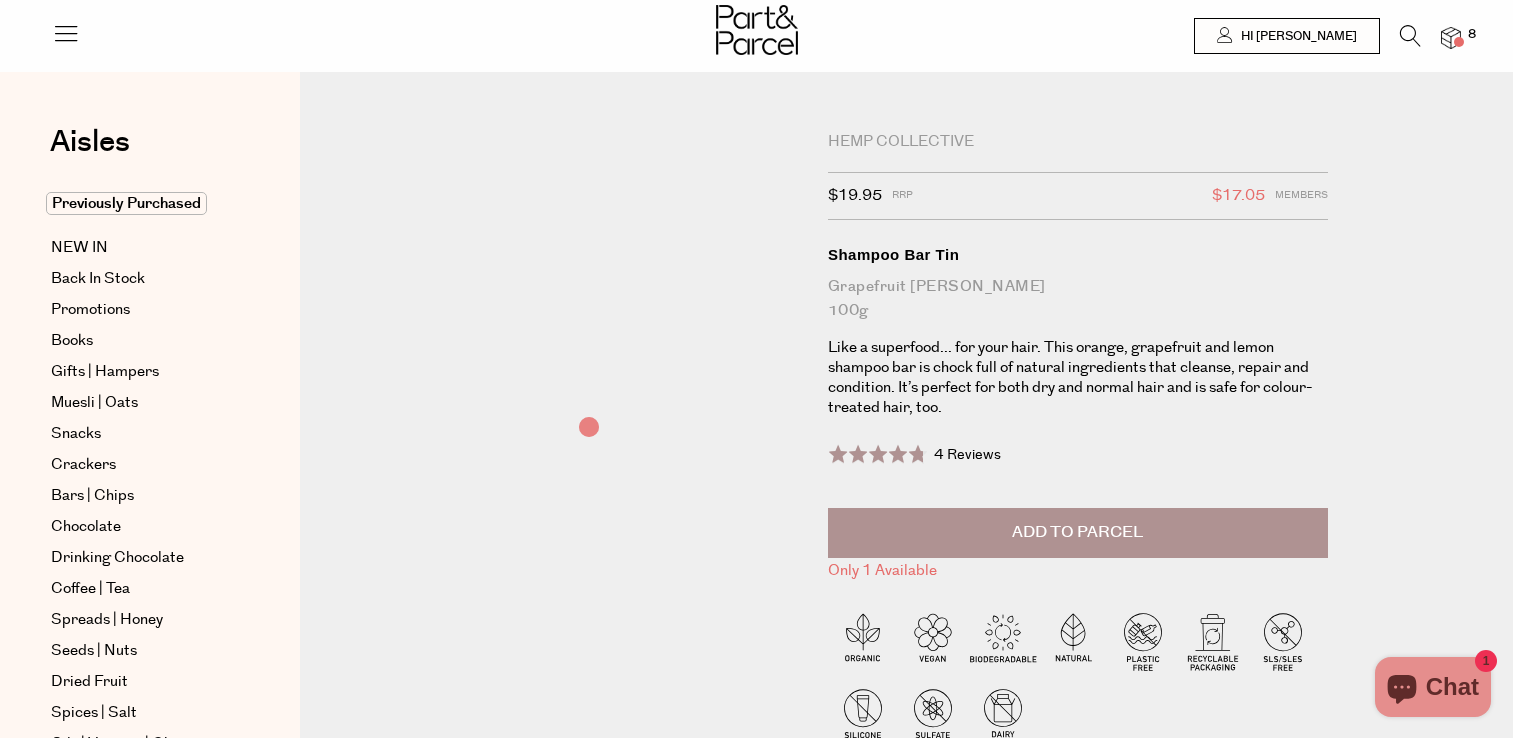 scroll, scrollTop: 0, scrollLeft: 0, axis: both 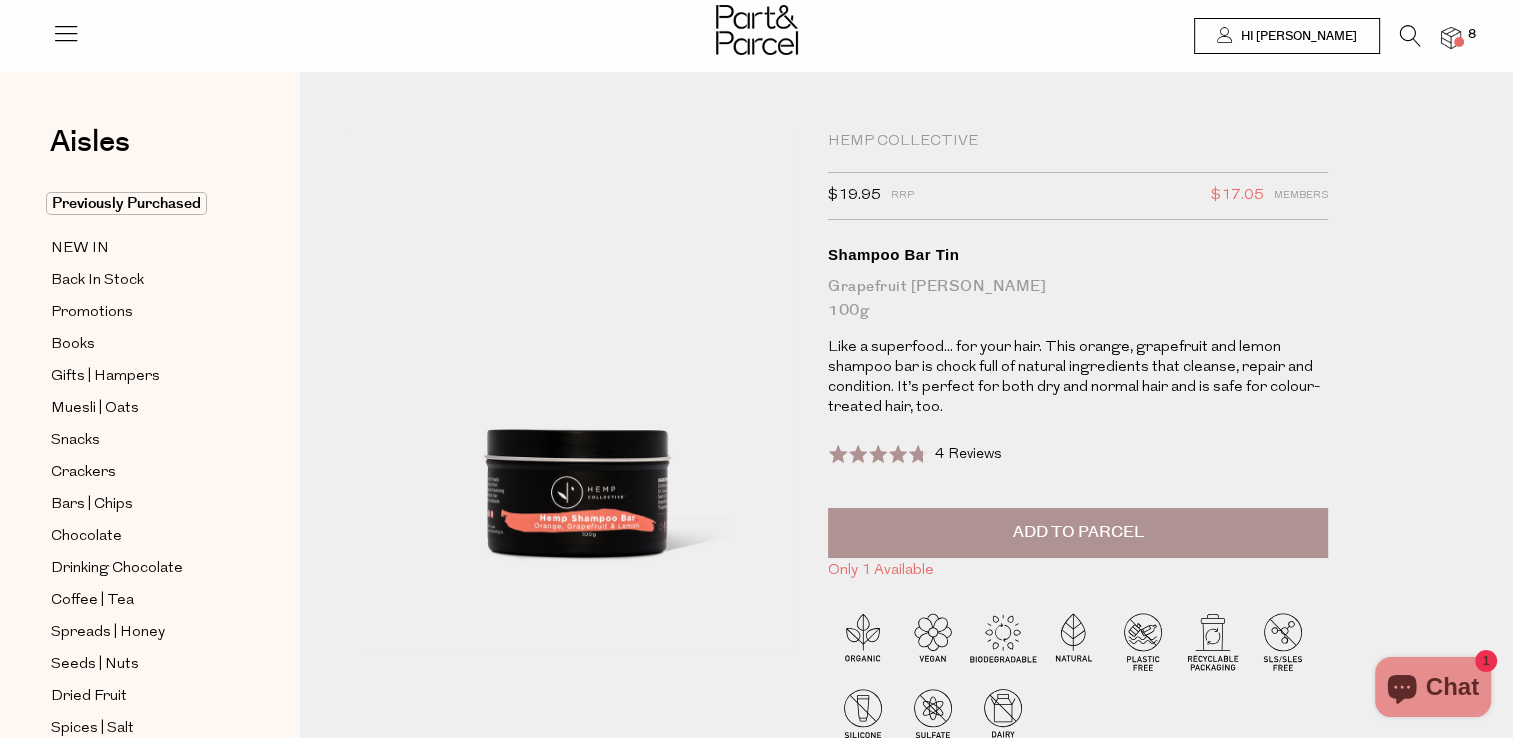 click on "Add to Parcel" at bounding box center (1077, 532) 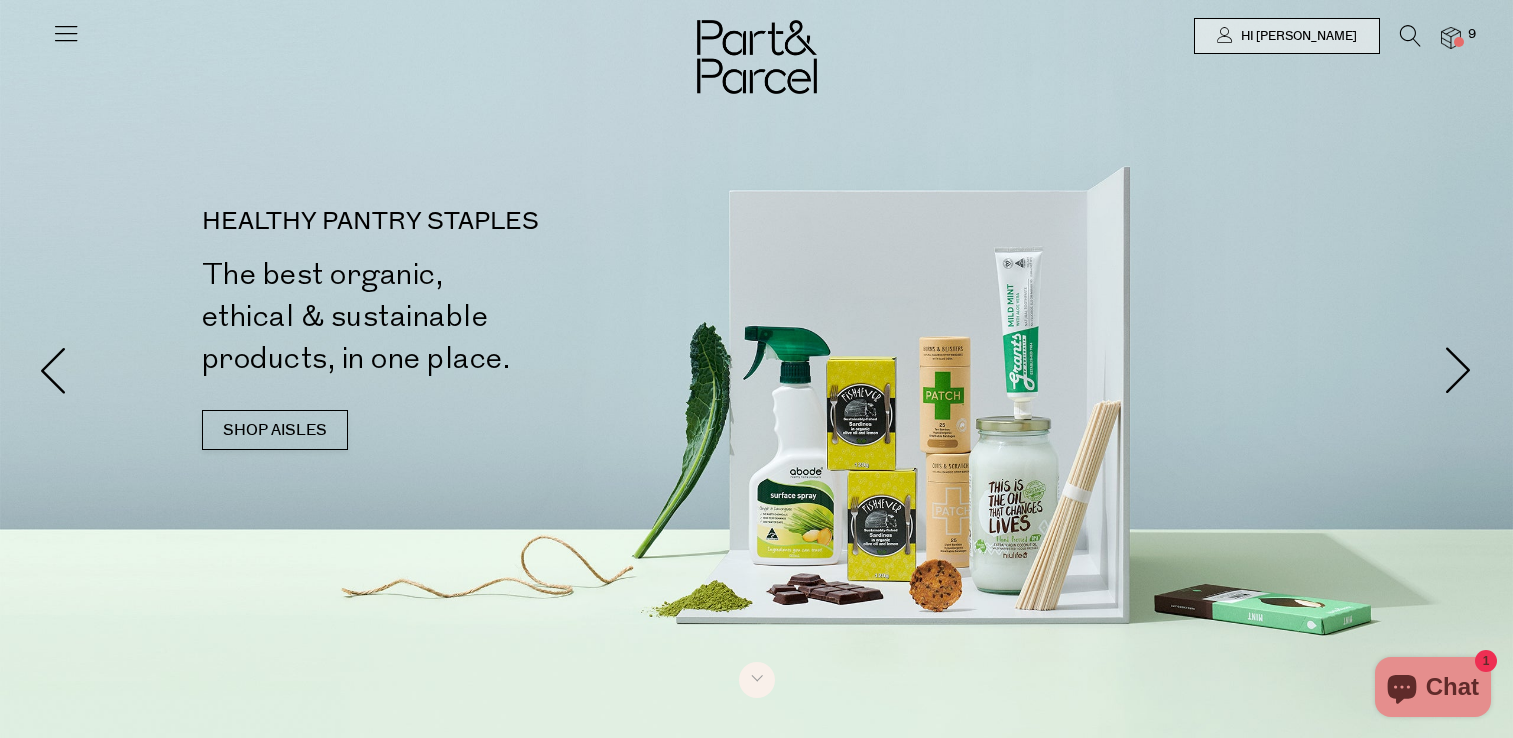 scroll, scrollTop: 0, scrollLeft: 0, axis: both 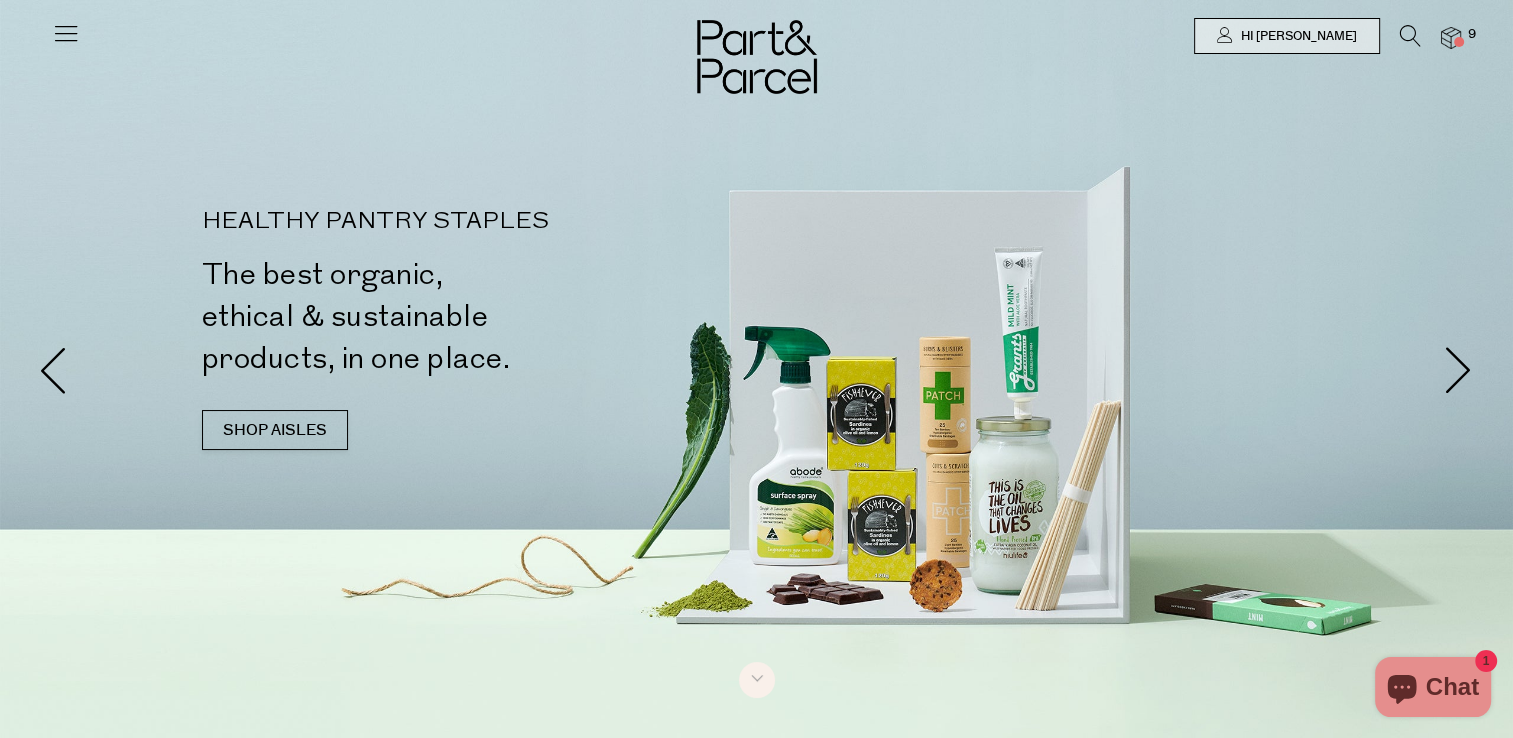 click at bounding box center [1451, 38] 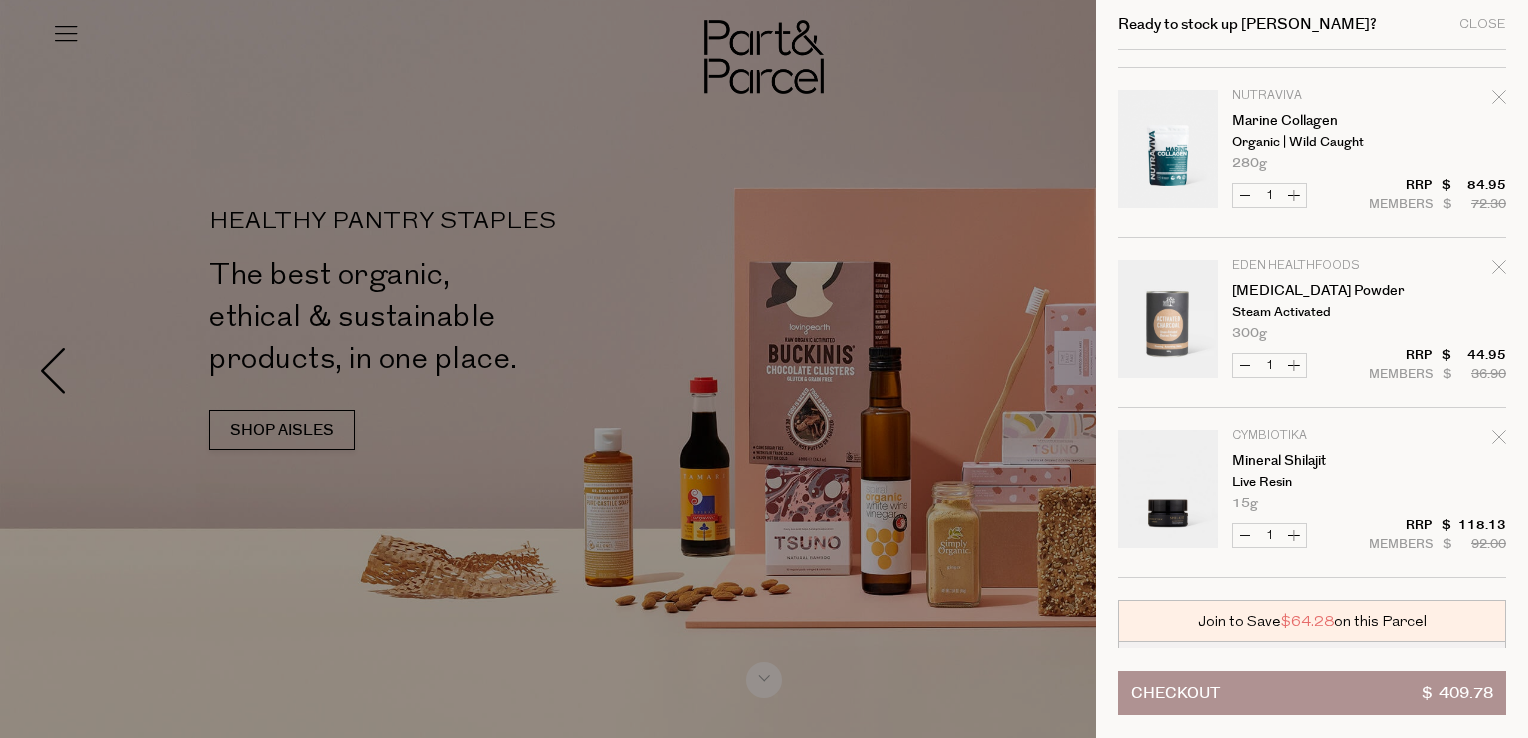 scroll, scrollTop: 1103, scrollLeft: 0, axis: vertical 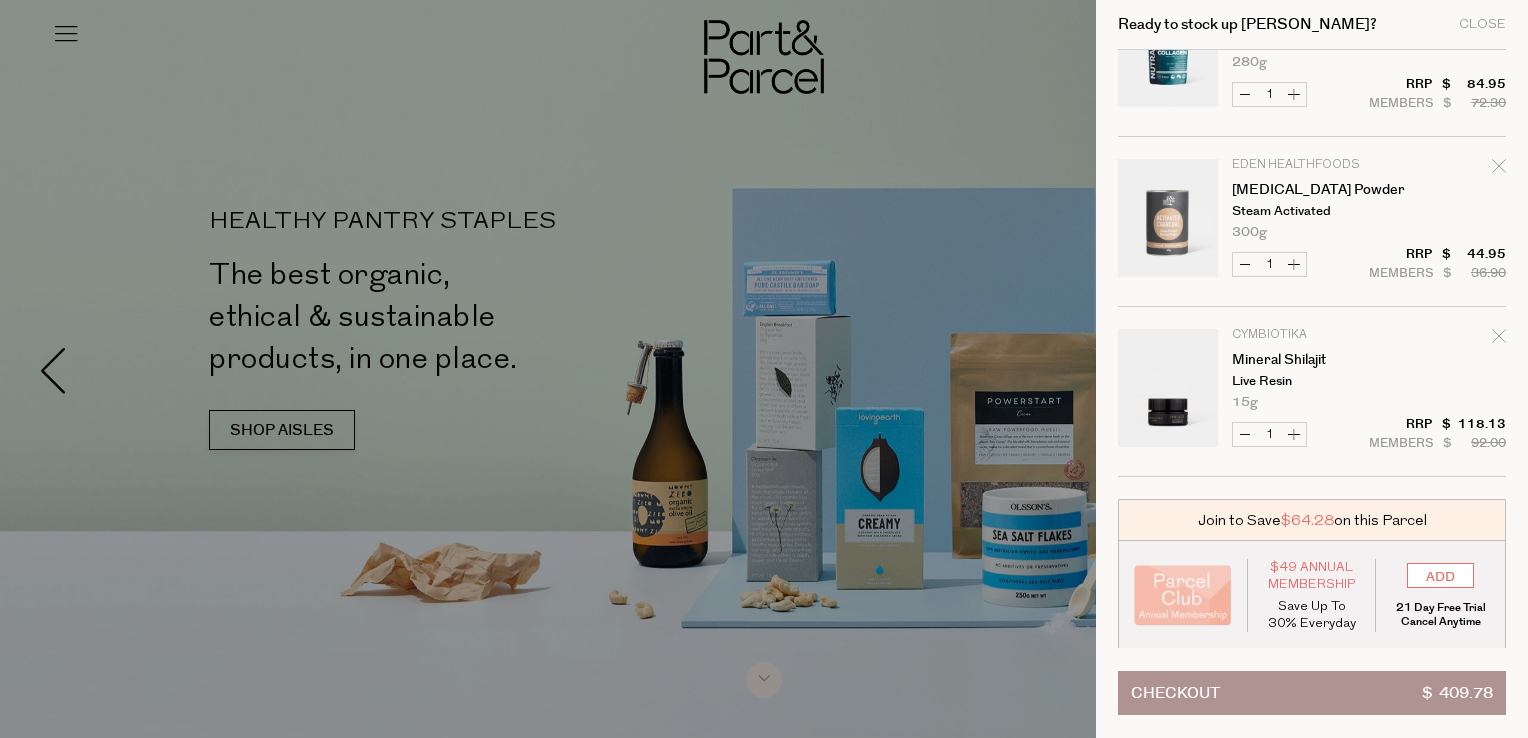 click 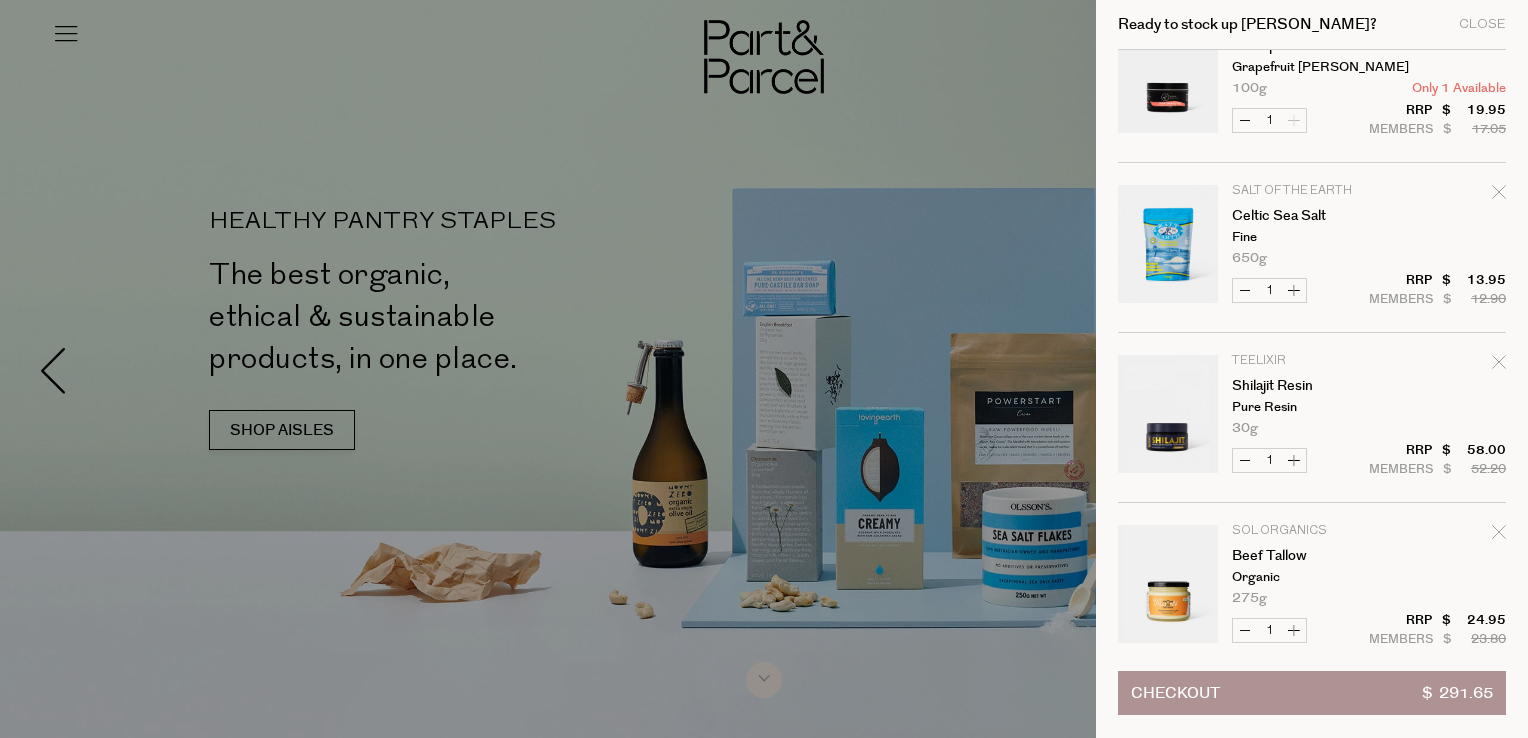 scroll, scrollTop: 0, scrollLeft: 0, axis: both 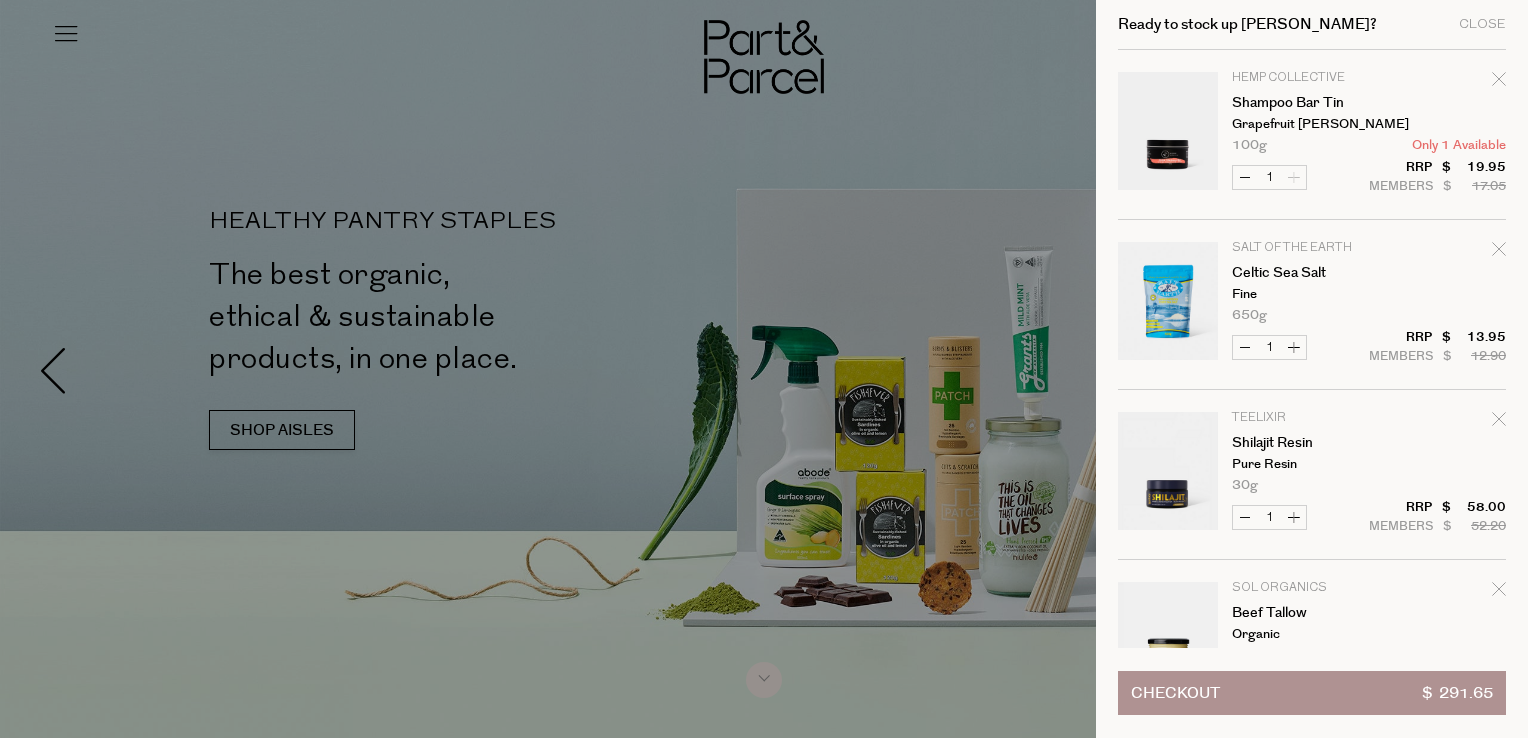 click on "Checkout $ 291.65" at bounding box center [1312, 693] 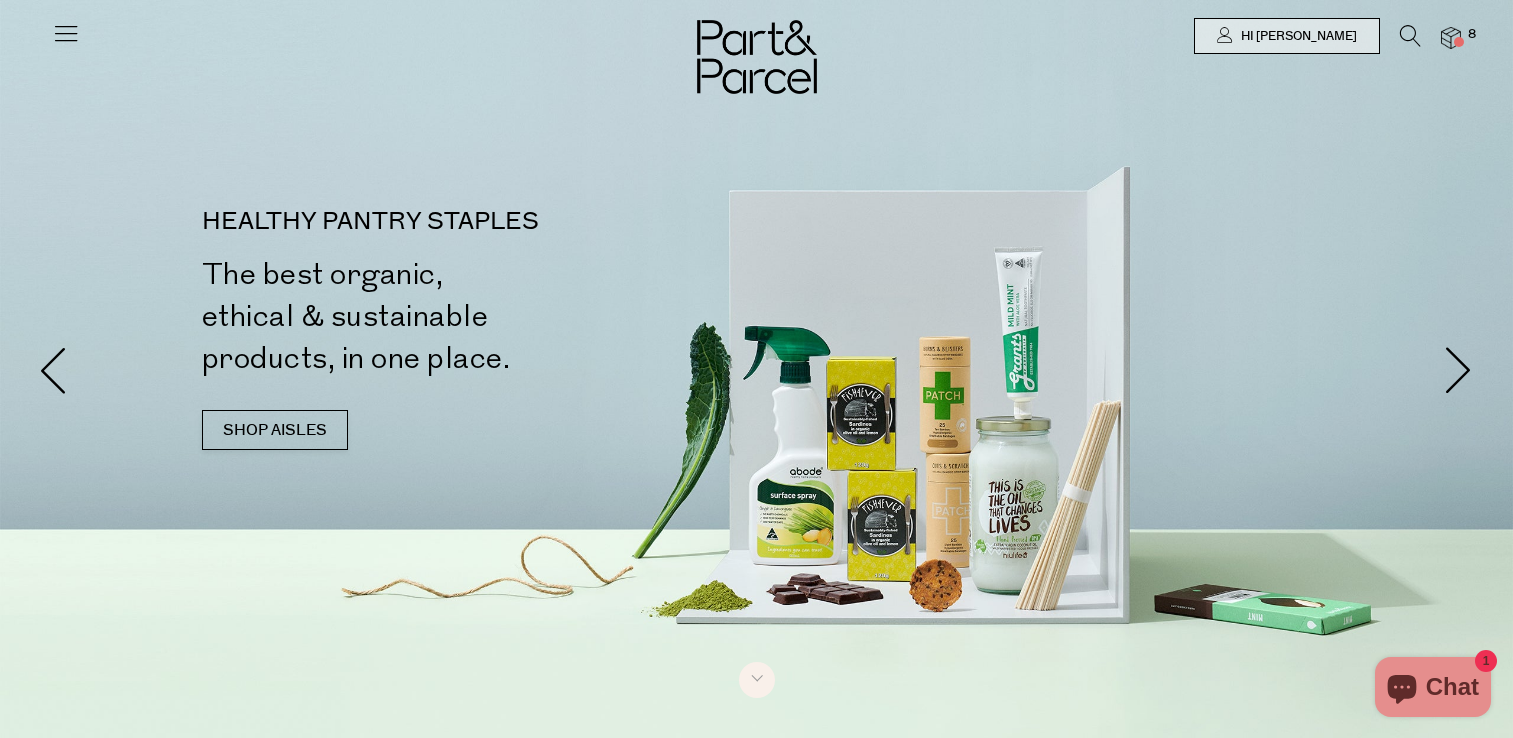 scroll, scrollTop: 0, scrollLeft: 0, axis: both 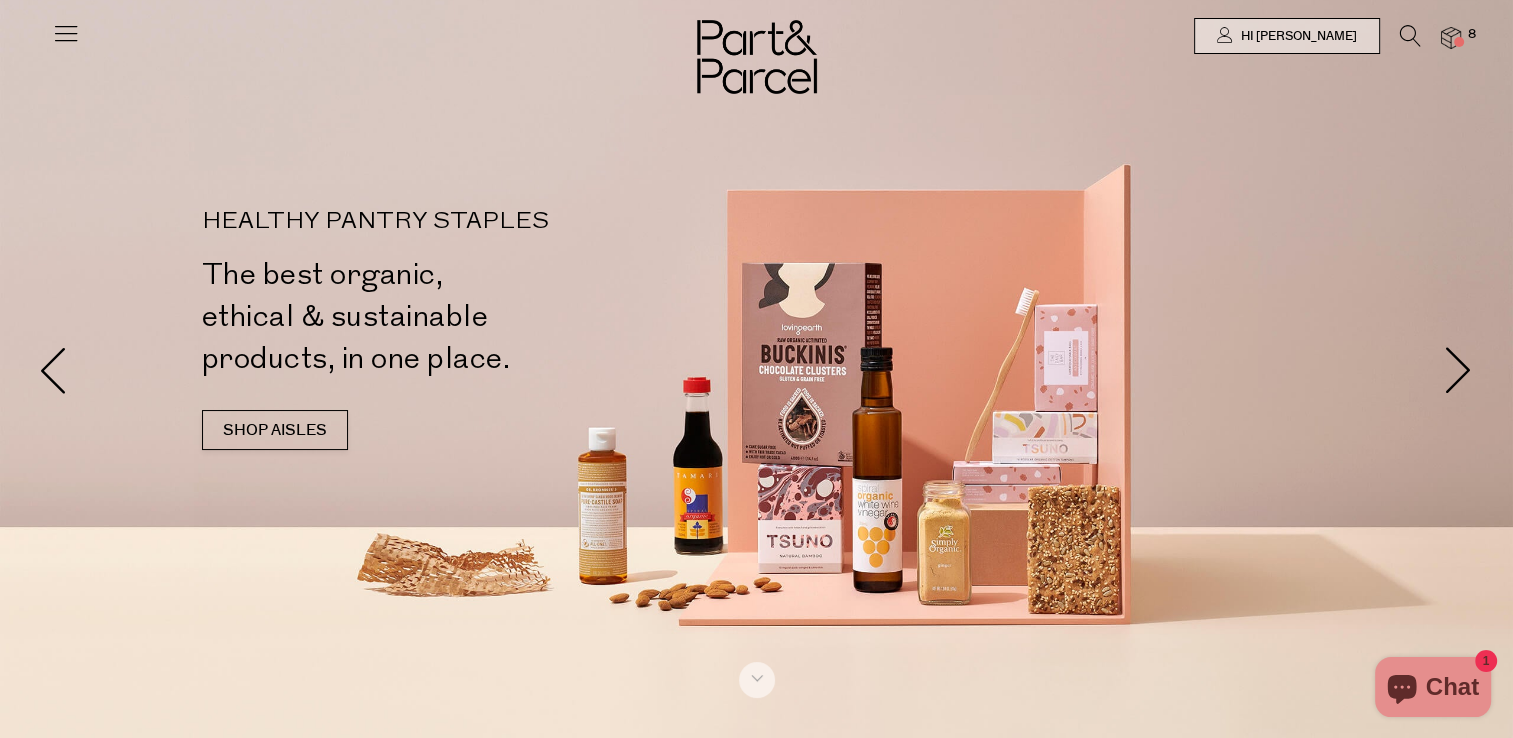 click at bounding box center (1459, 42) 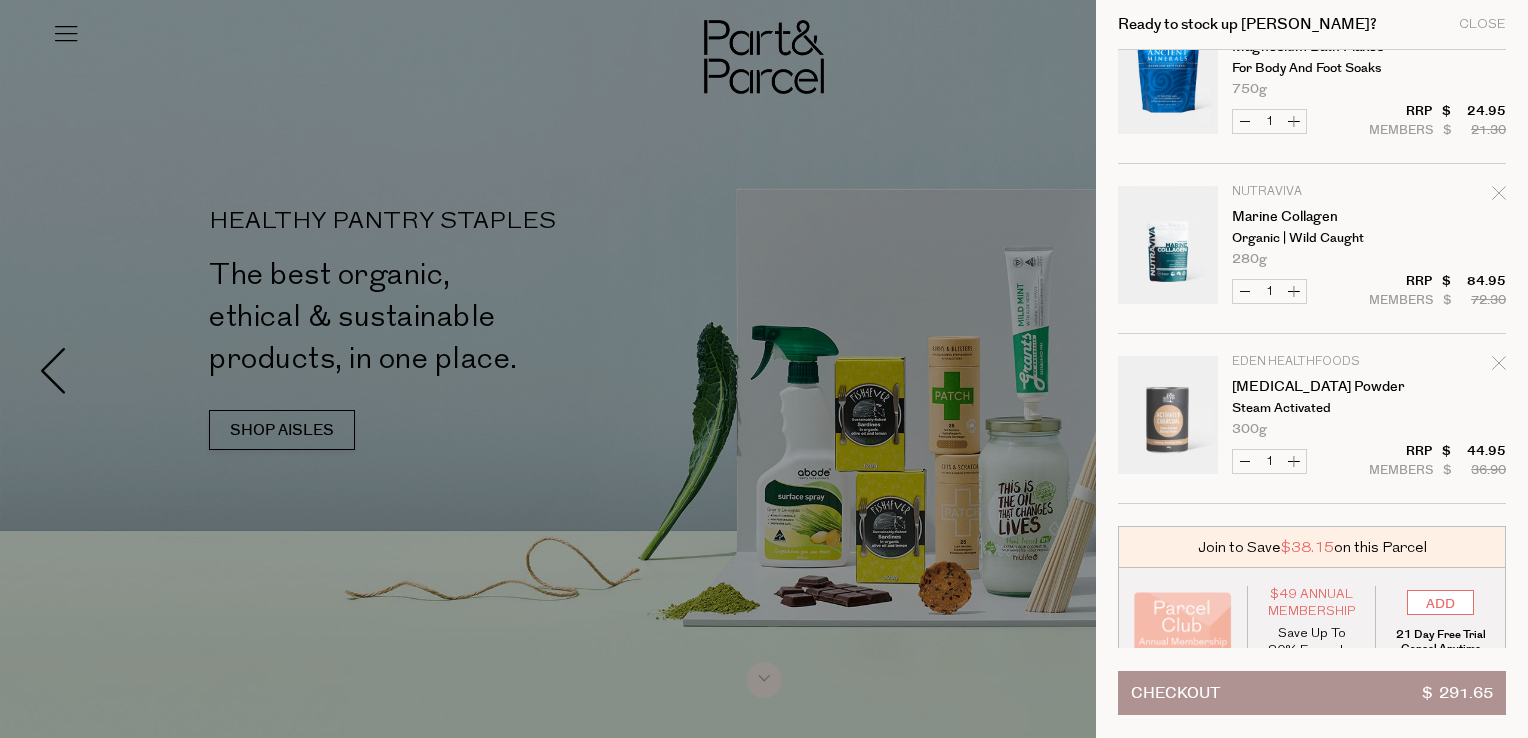 scroll, scrollTop: 933, scrollLeft: 0, axis: vertical 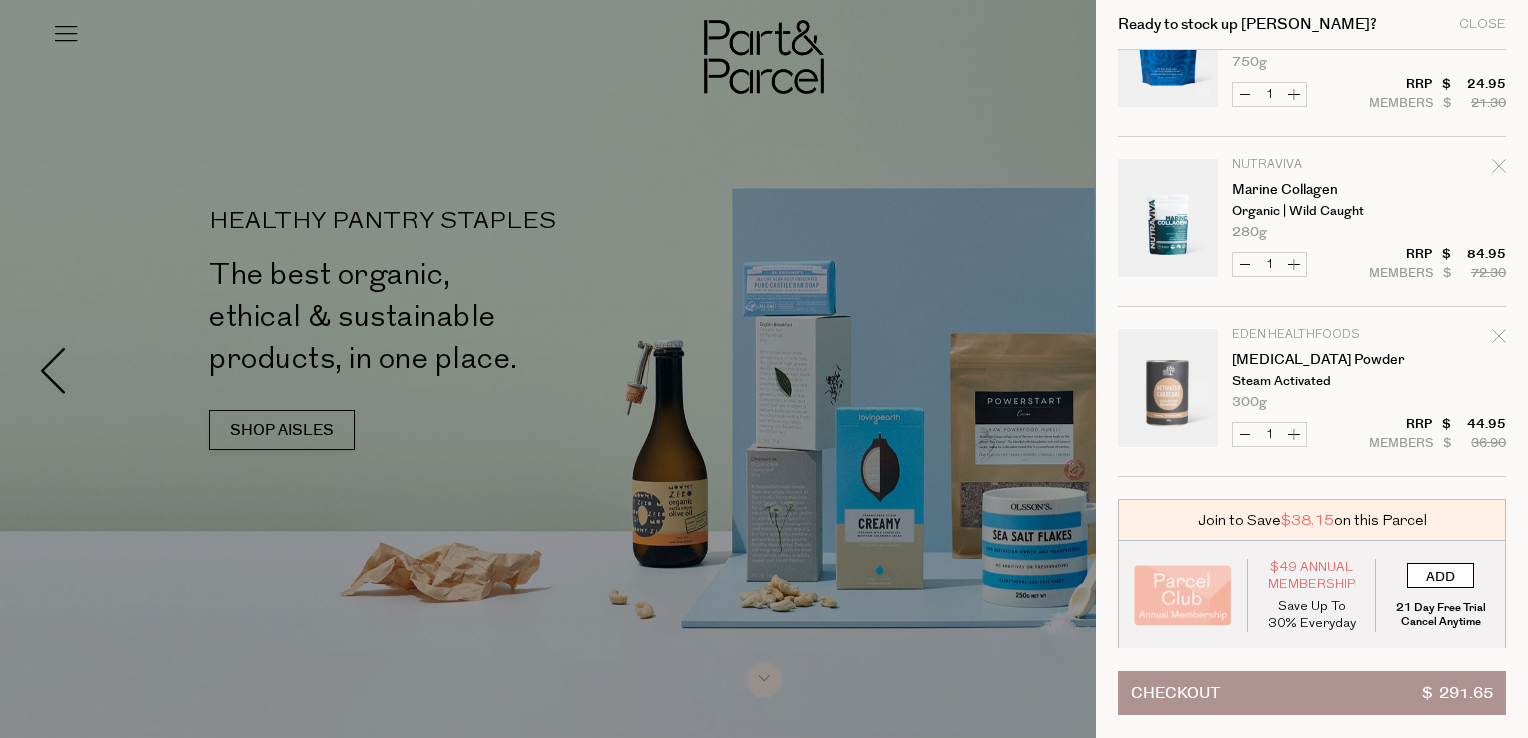 click on "ADD" at bounding box center [1440, 575] 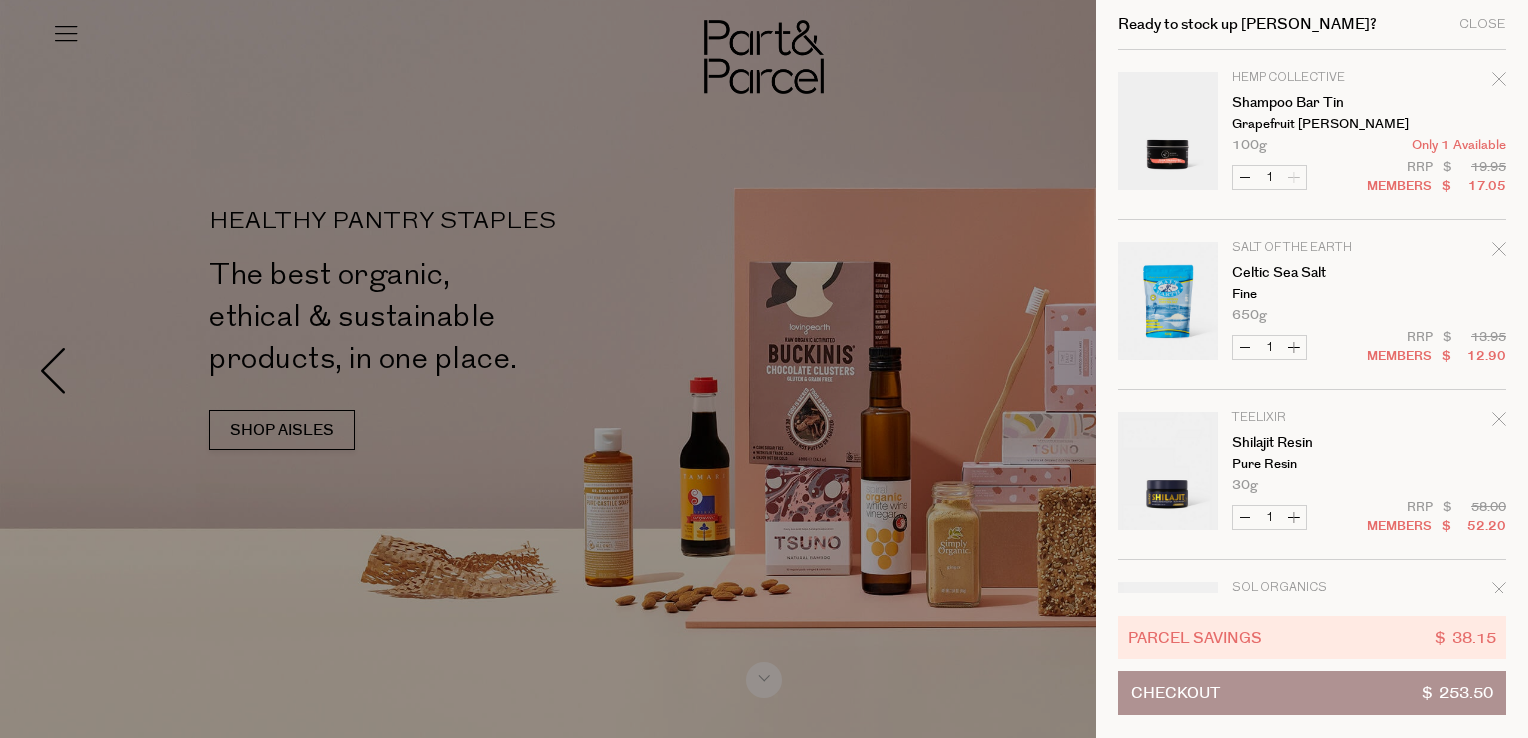 click on "Checkout $ 253.50" at bounding box center [1312, 693] 